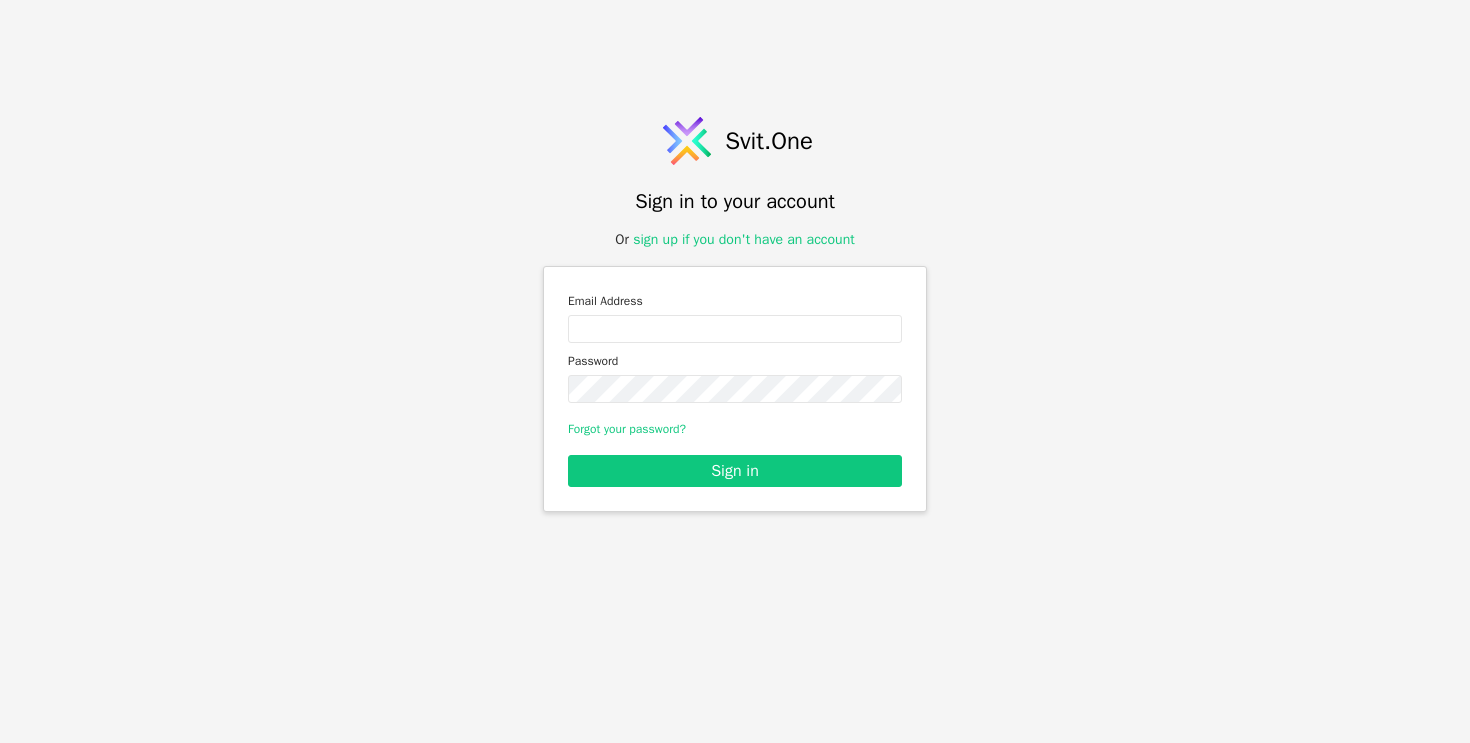 scroll, scrollTop: 0, scrollLeft: 0, axis: both 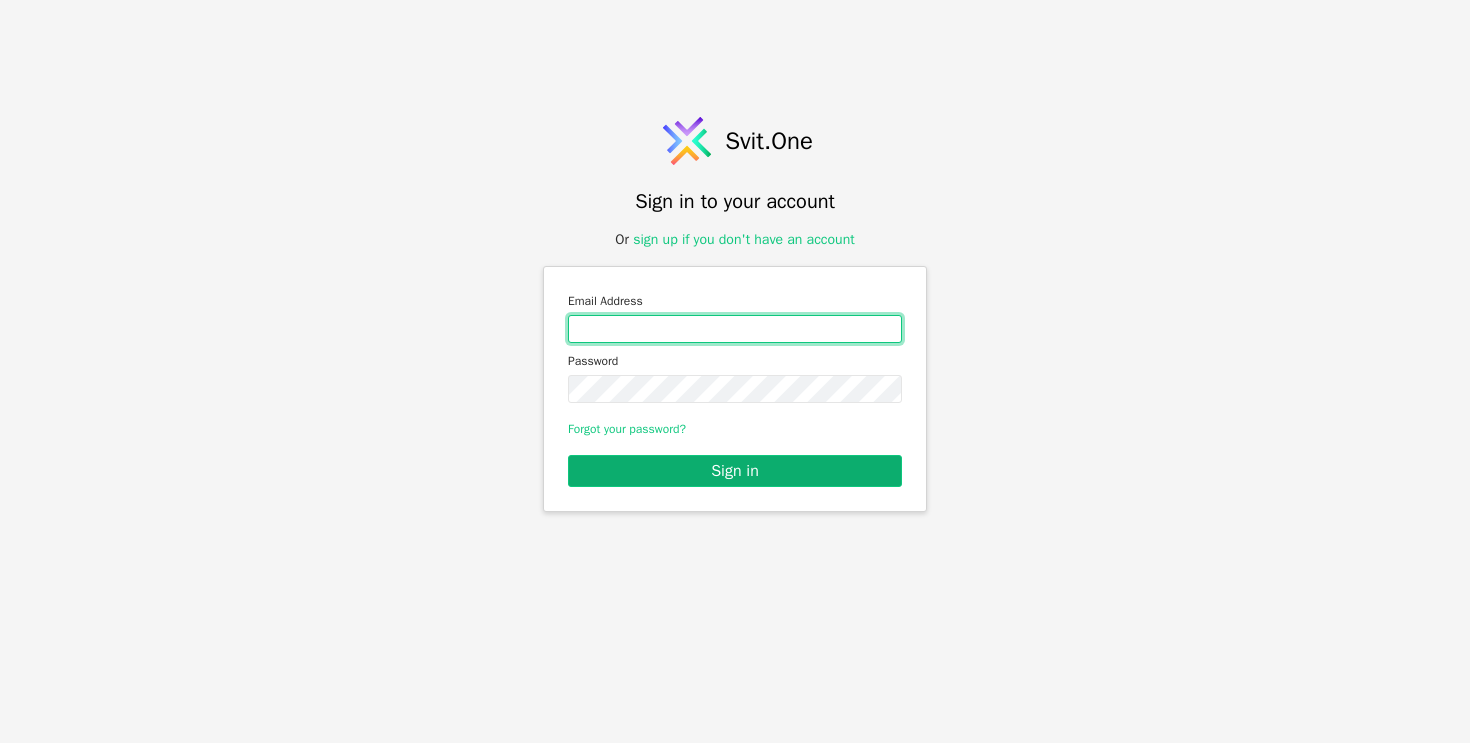 type on "[EMAIL]" 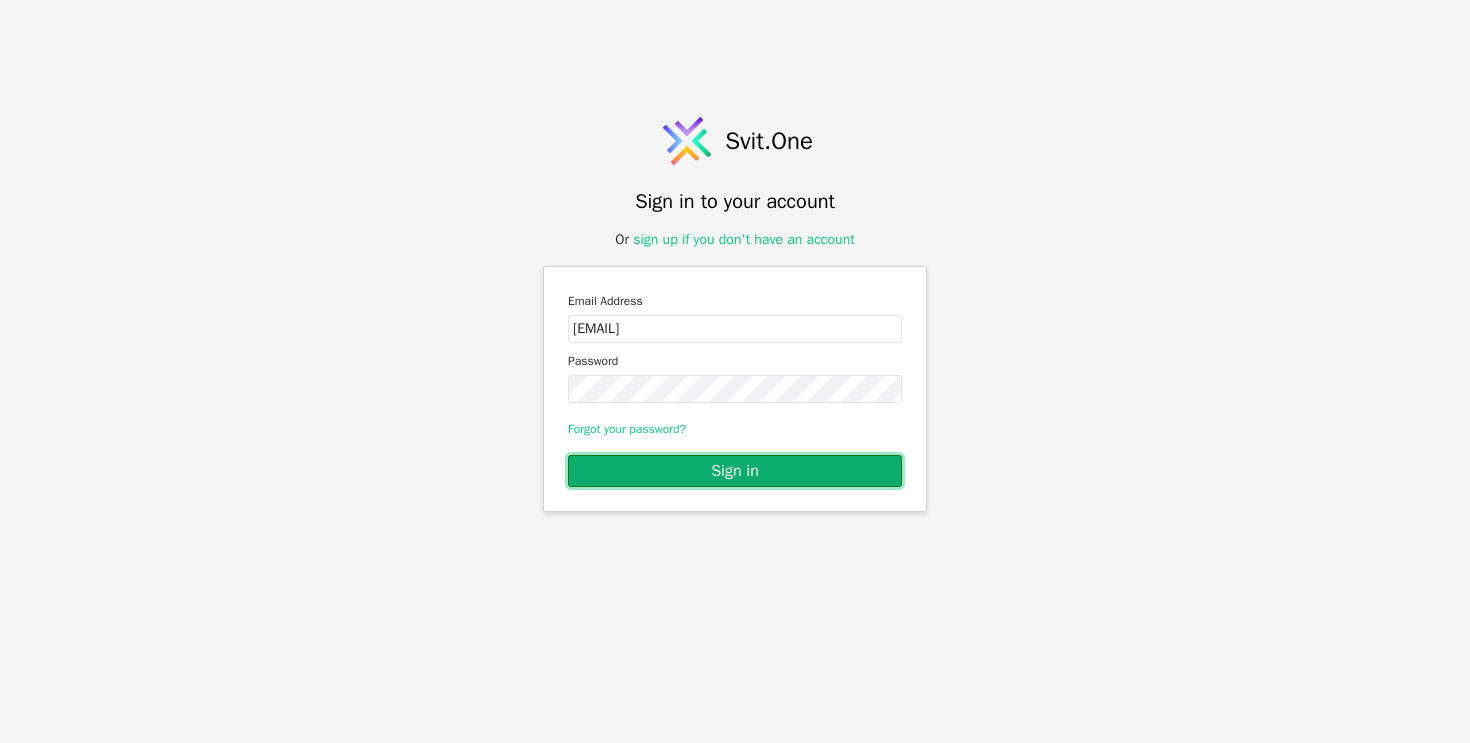 click on "Sign in" at bounding box center [735, 471] 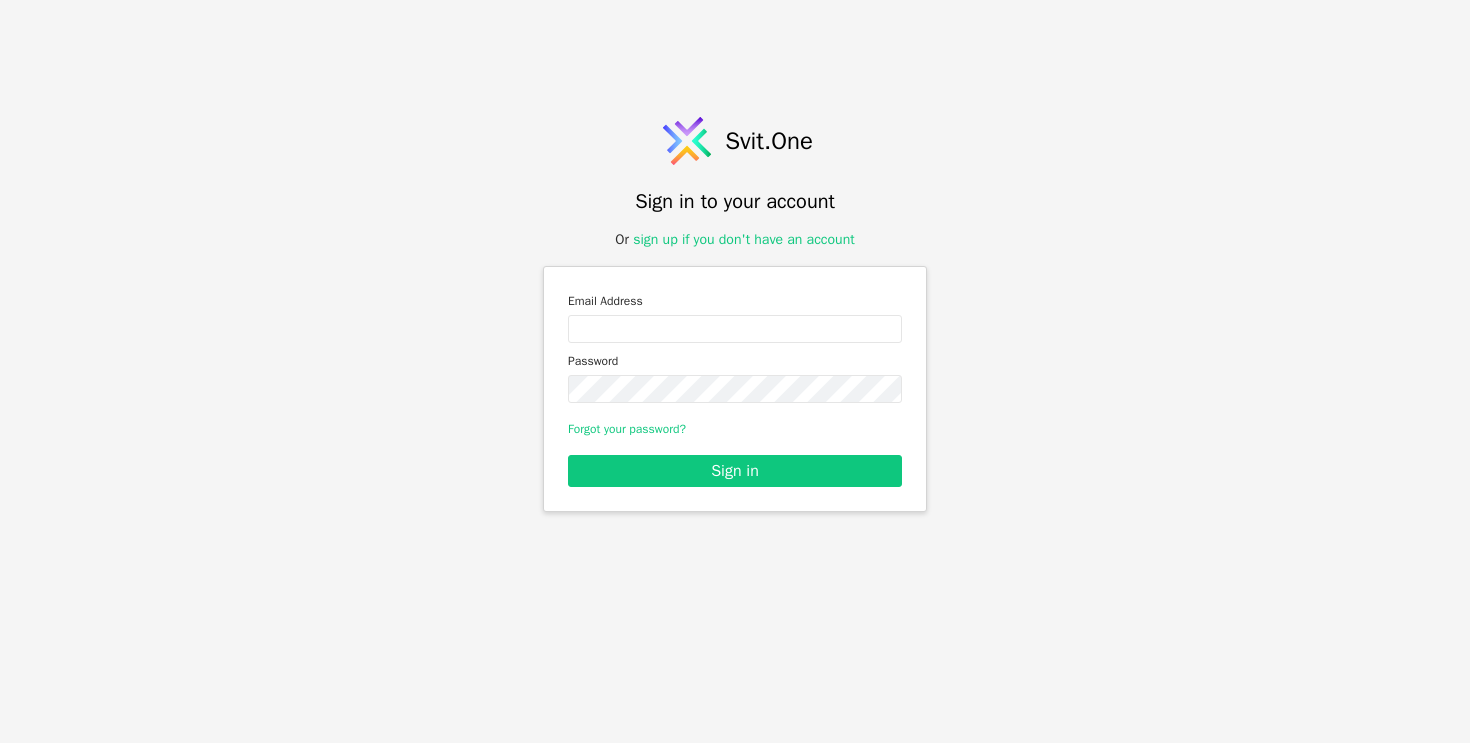 scroll, scrollTop: 0, scrollLeft: 0, axis: both 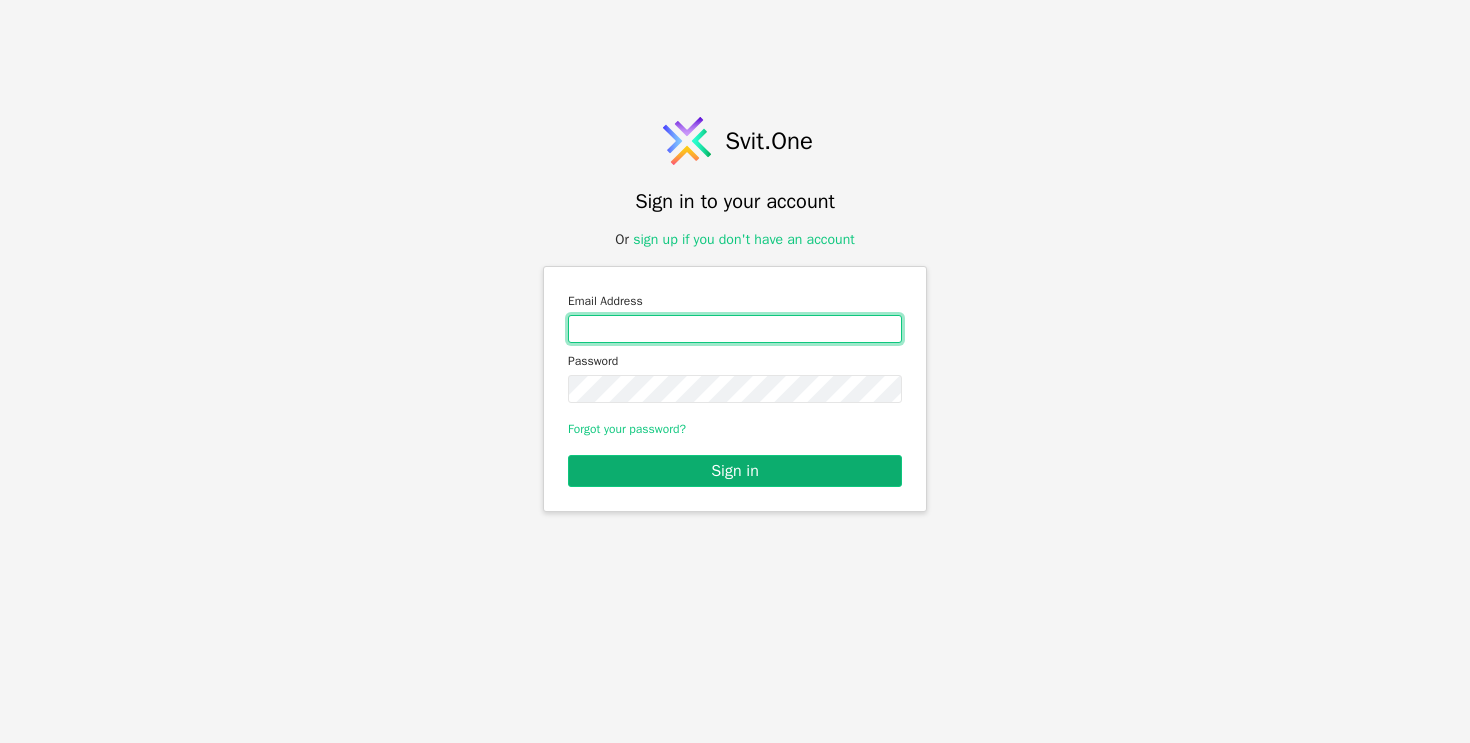 type on "[EMAIL]" 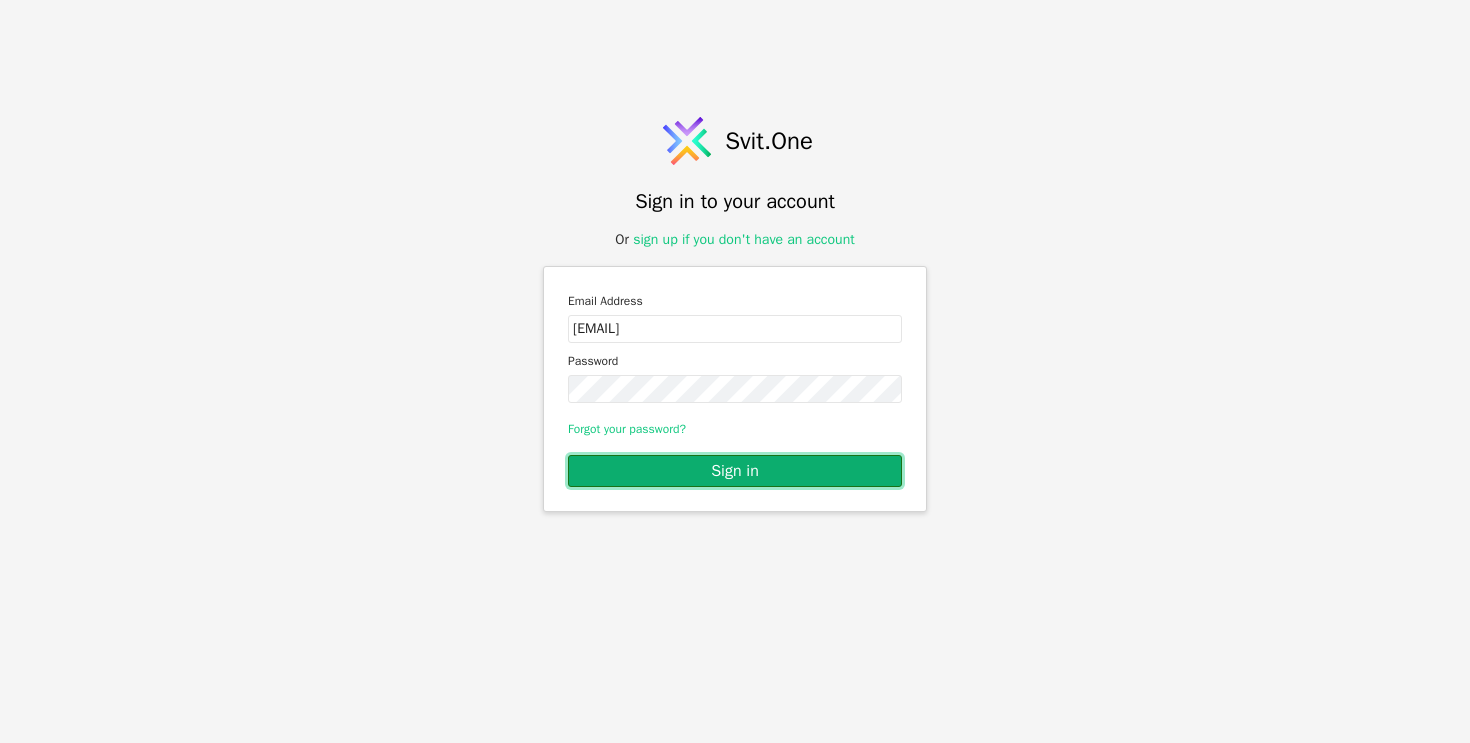 click on "Sign in" at bounding box center (735, 471) 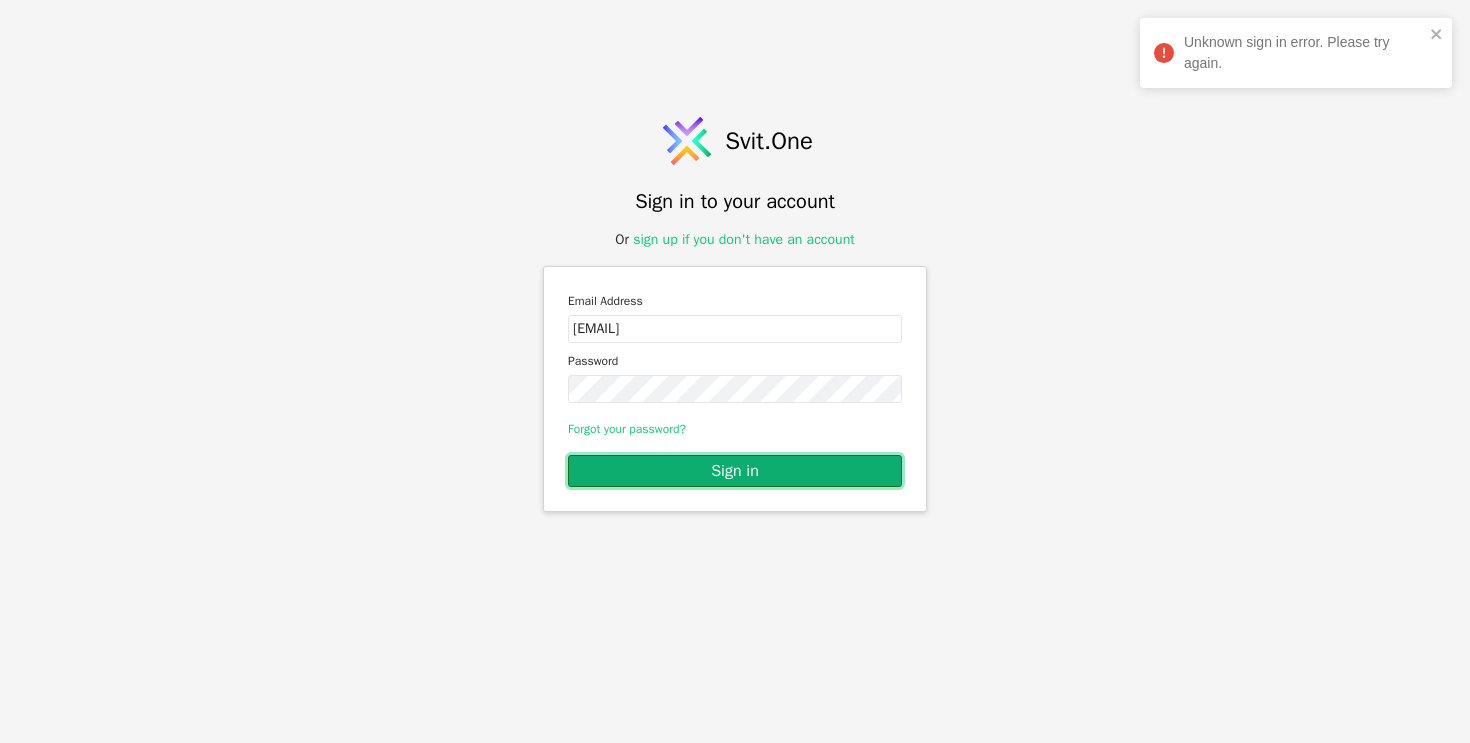 click on "Sign in" at bounding box center [735, 471] 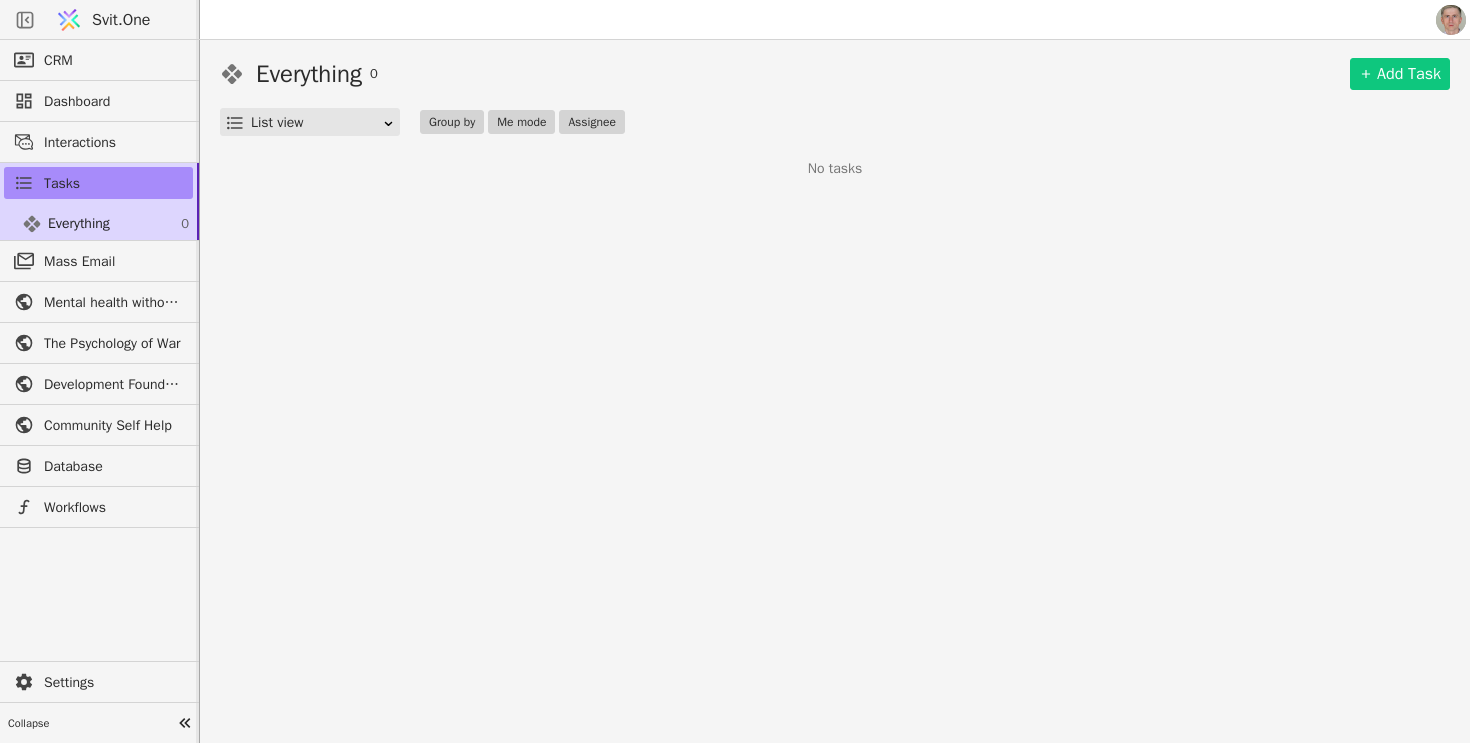 click on "Svit.One" at bounding box center [121, 20] 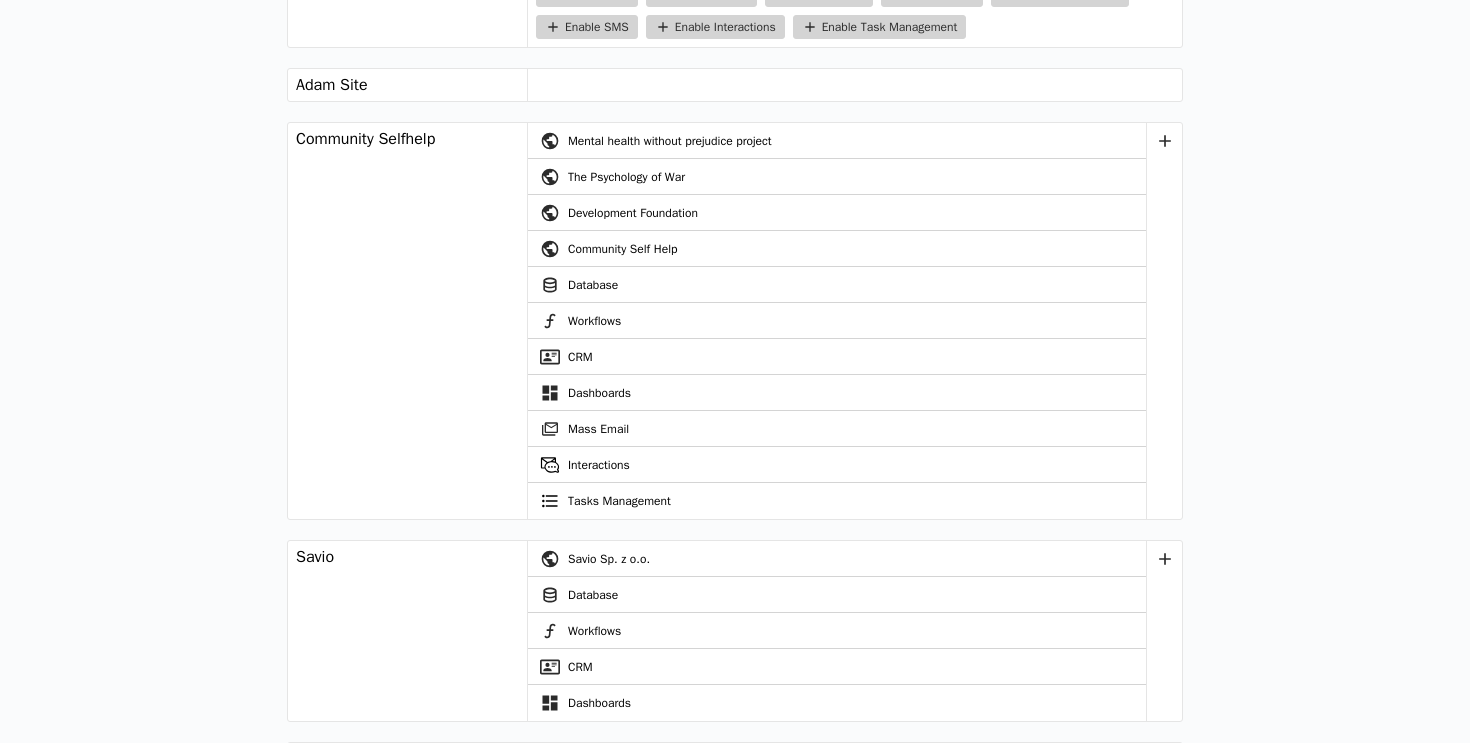scroll, scrollTop: 3587, scrollLeft: 0, axis: vertical 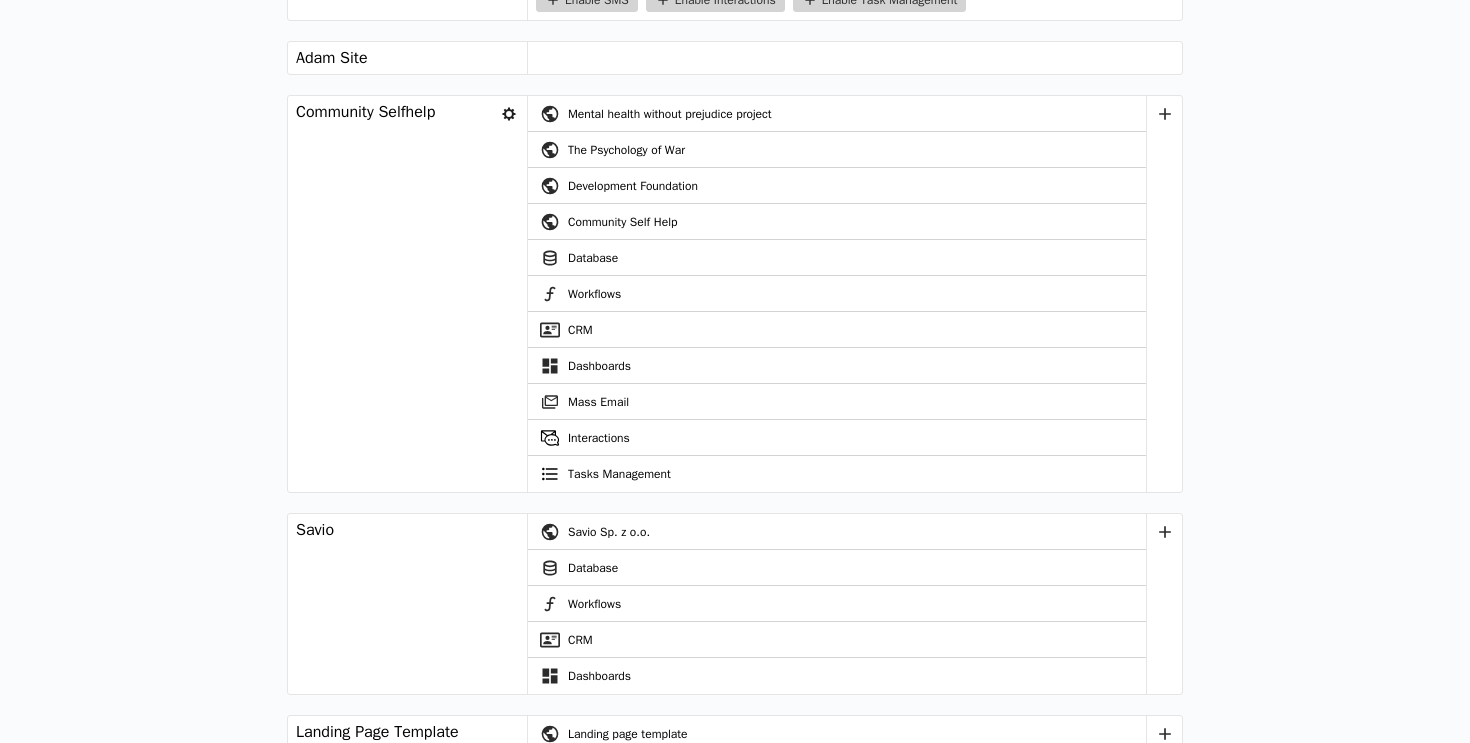 click 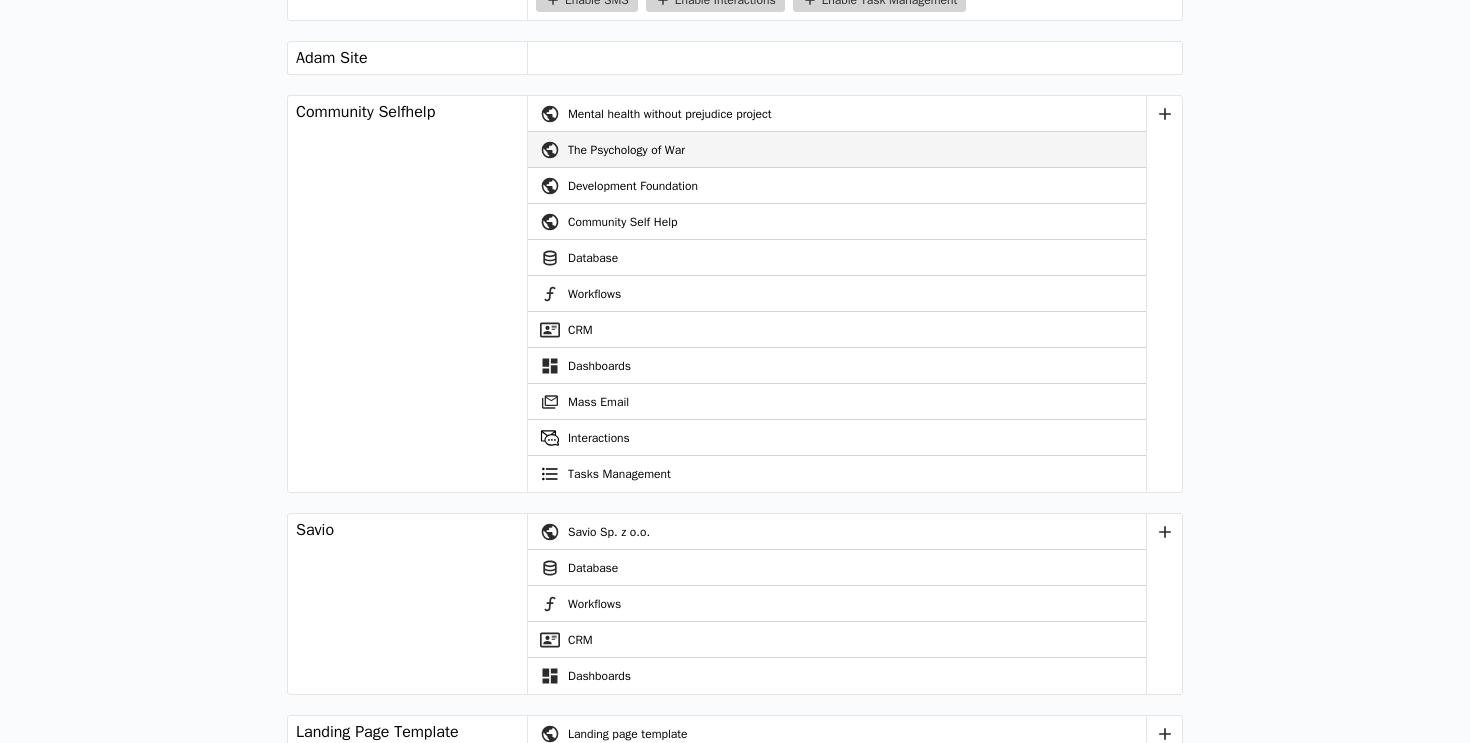 scroll, scrollTop: 0, scrollLeft: 0, axis: both 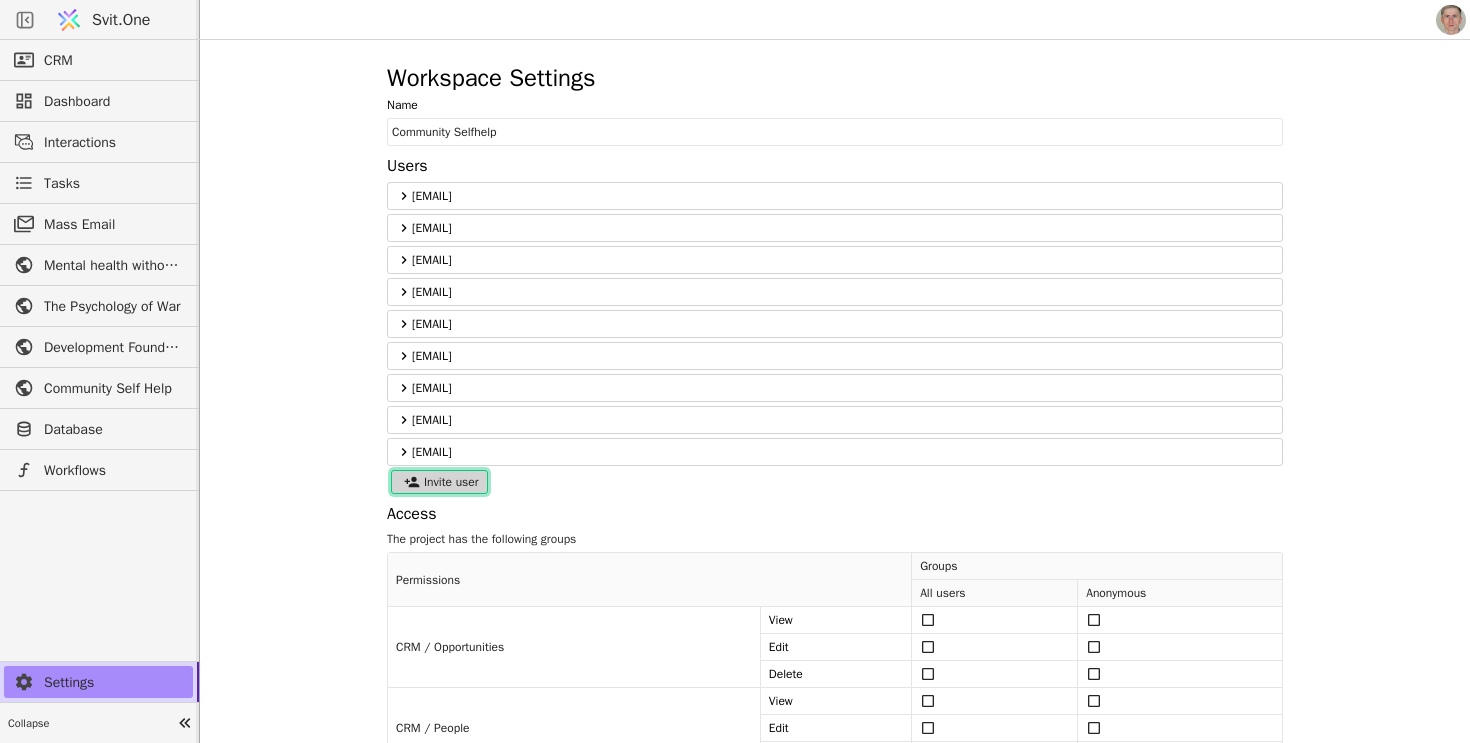 click on "Invite user" at bounding box center (439, 482) 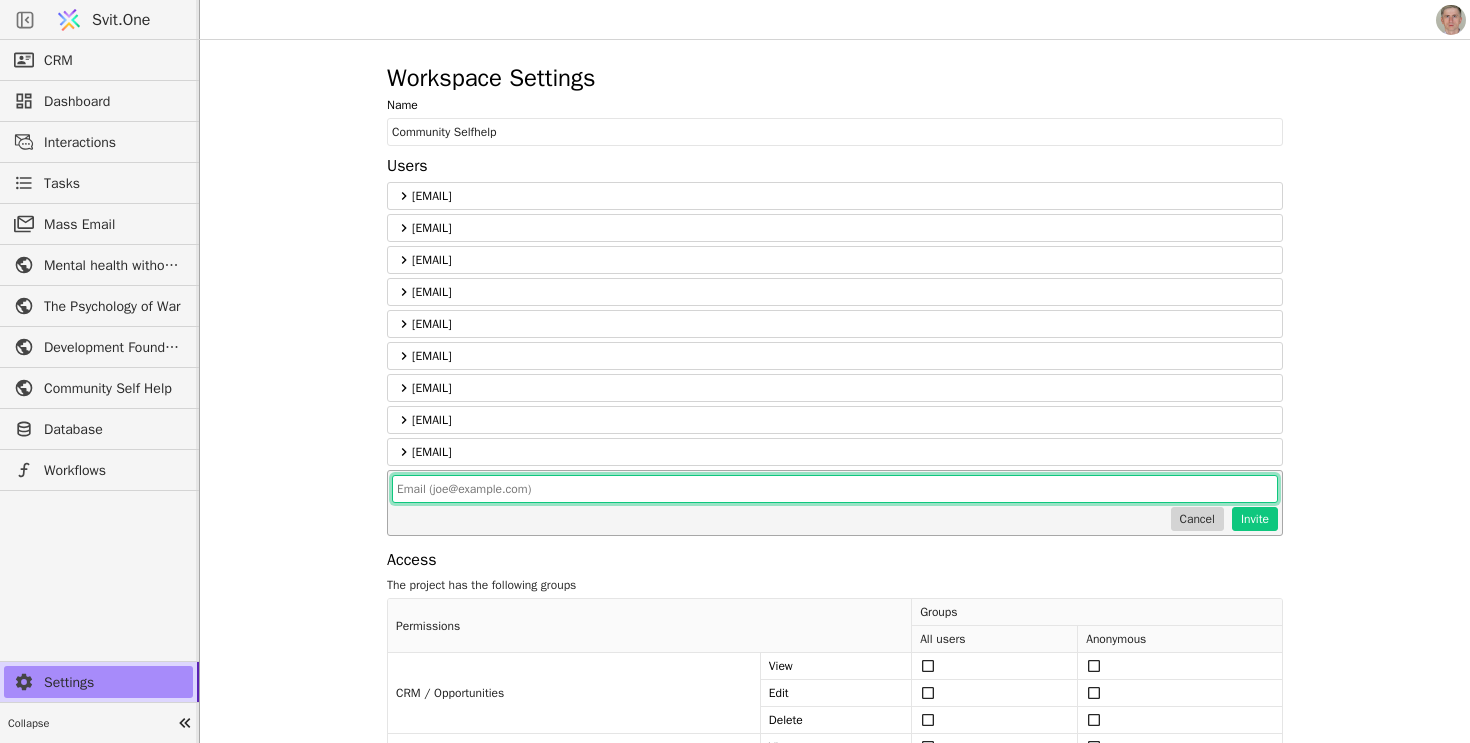 click at bounding box center [835, 489] 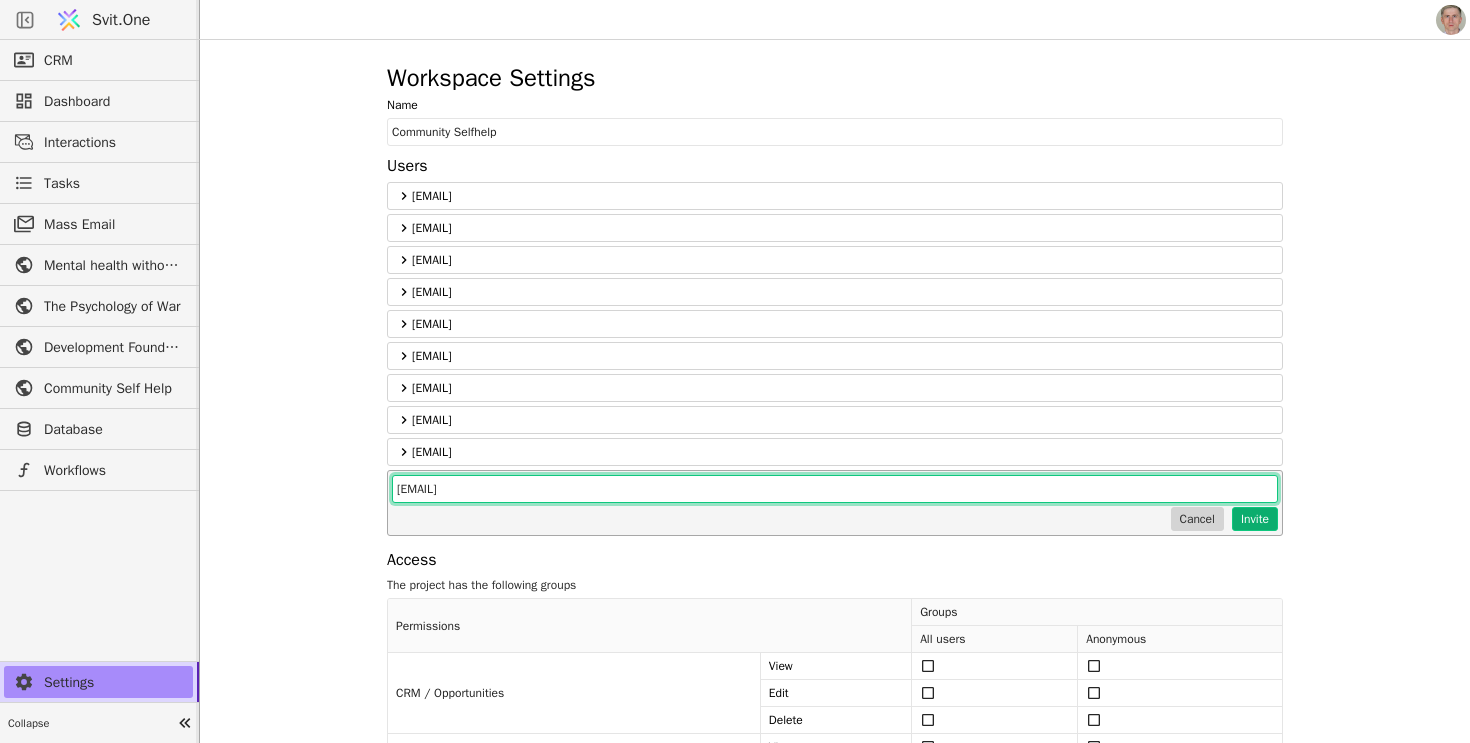 type on "[EMAIL]" 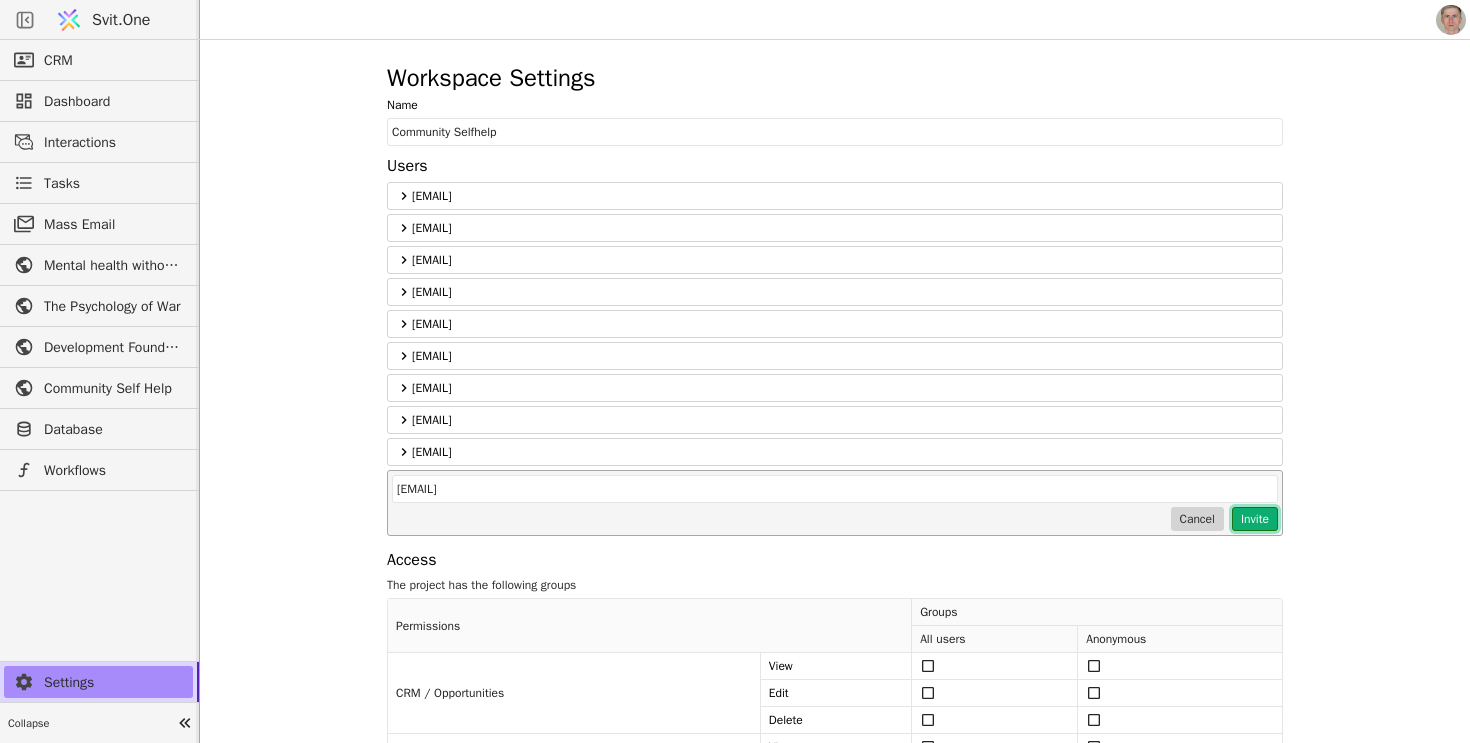 click on "Invite" at bounding box center (1255, 519) 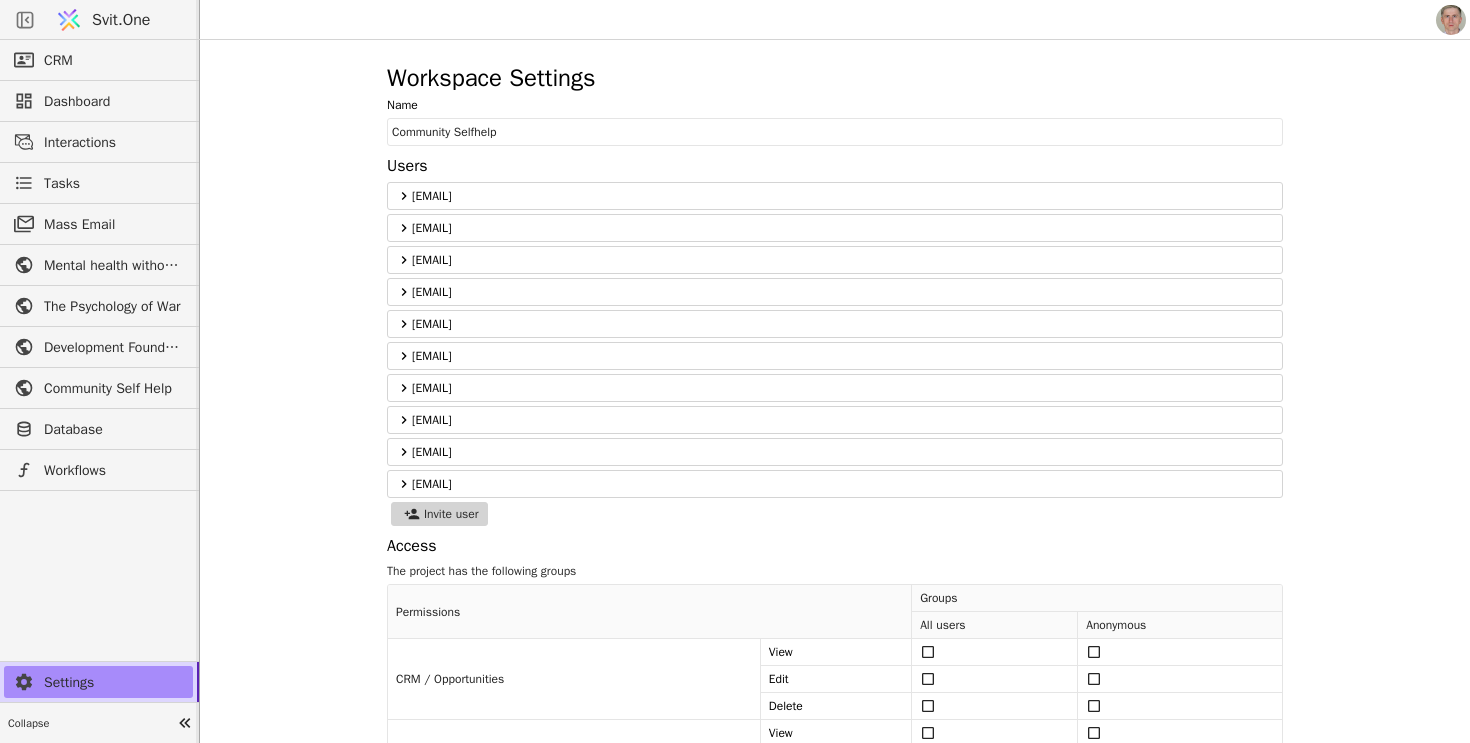 click on "vitaliyharechko@gmail.com kryshtalyk@gmail.com adam.svystun@gmail.com roman.svystun@gmail.com marta.sameta@gmail.com martakovalova@communityselfhelp.org kowalchuk.jr@gmail.com viraiskovych@communityselfhelp.org communications@communityselfhelp.org psychologist.martakovalova@gmail.com" at bounding box center [835, 340] 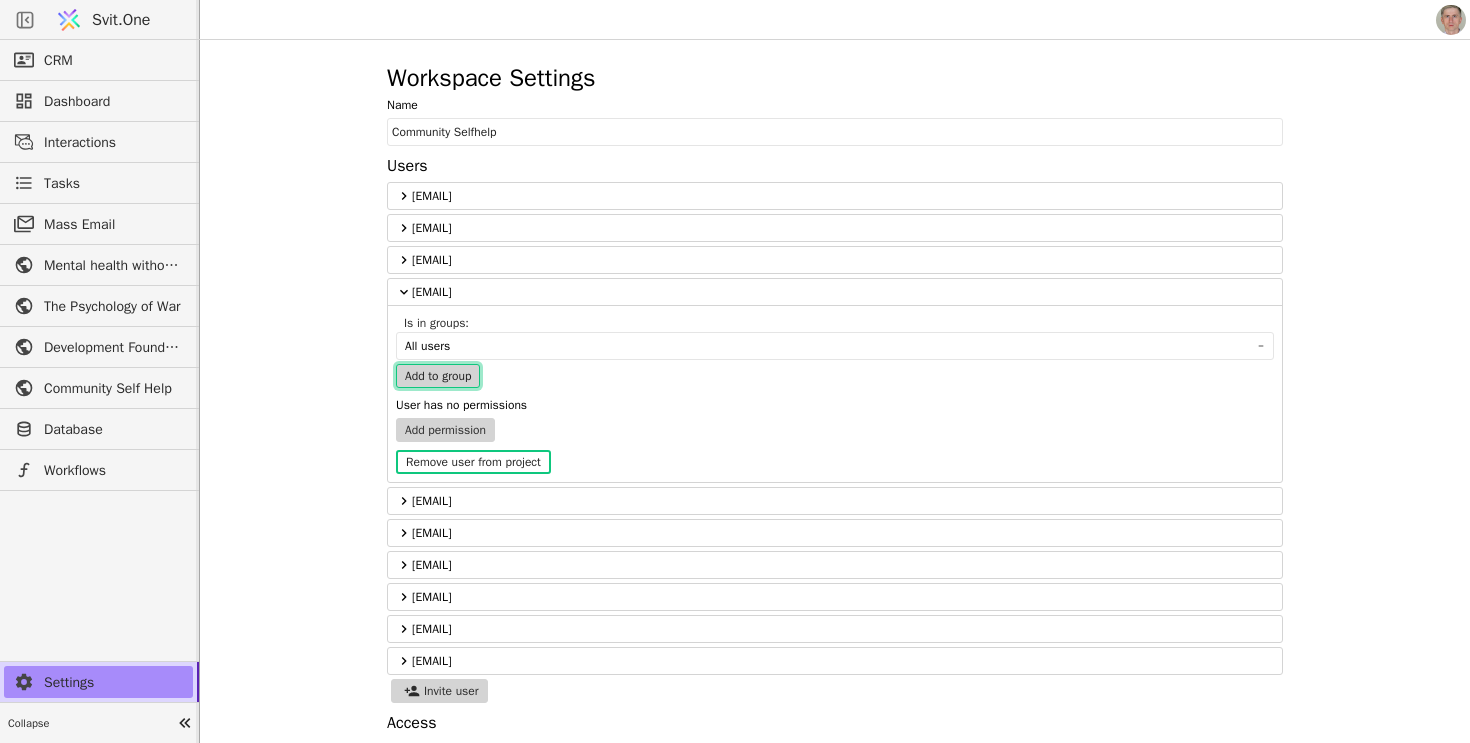 click on "Add to group" at bounding box center [438, 376] 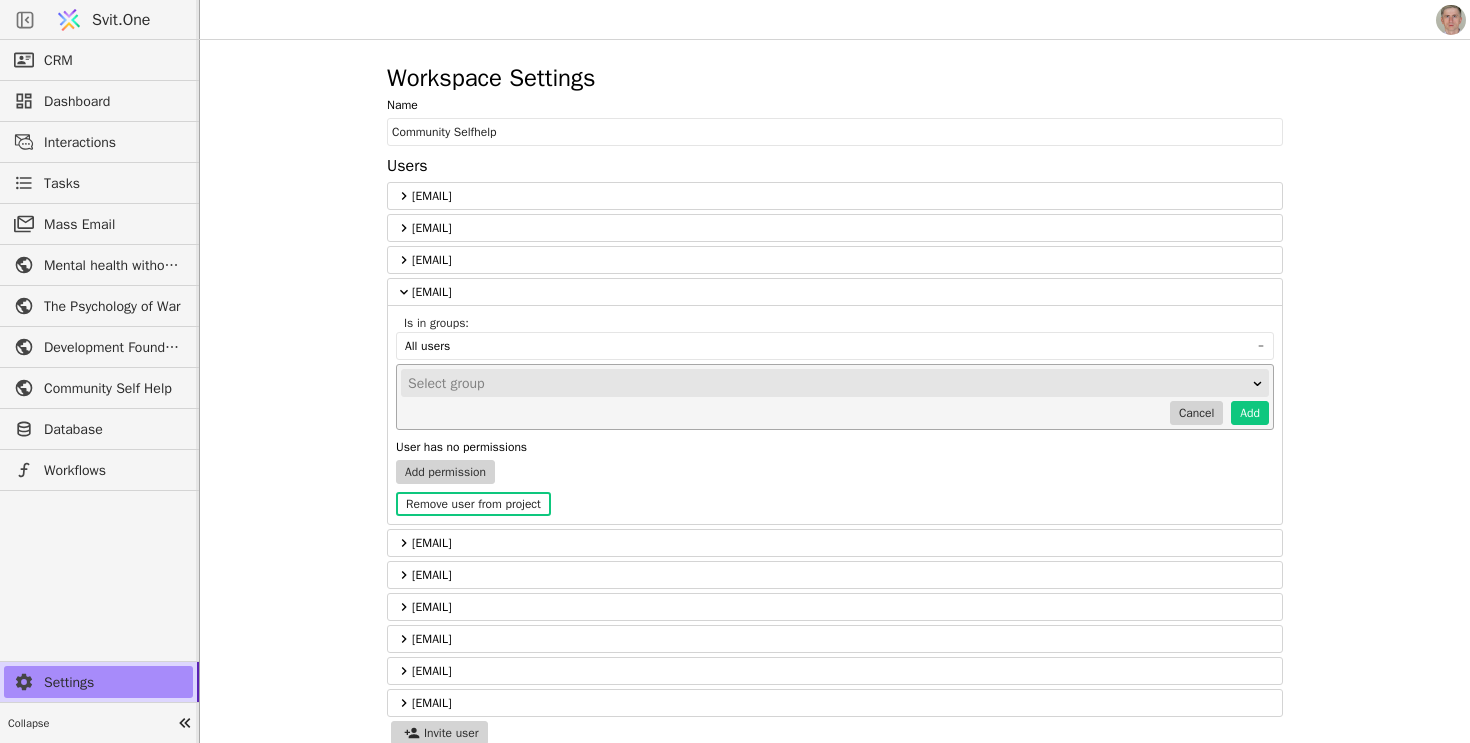 click on "Select group" at bounding box center (828, 384) 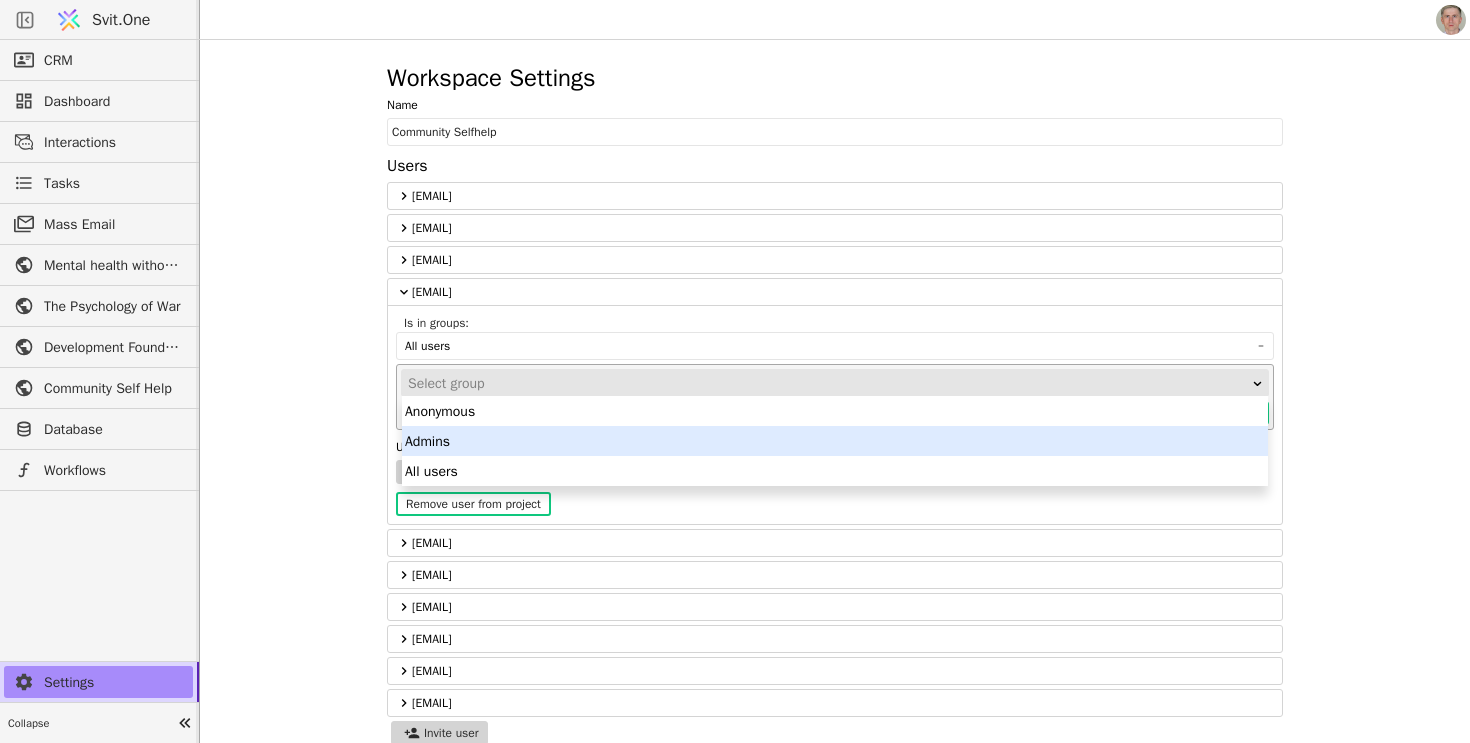 click on "Admins" at bounding box center [835, 441] 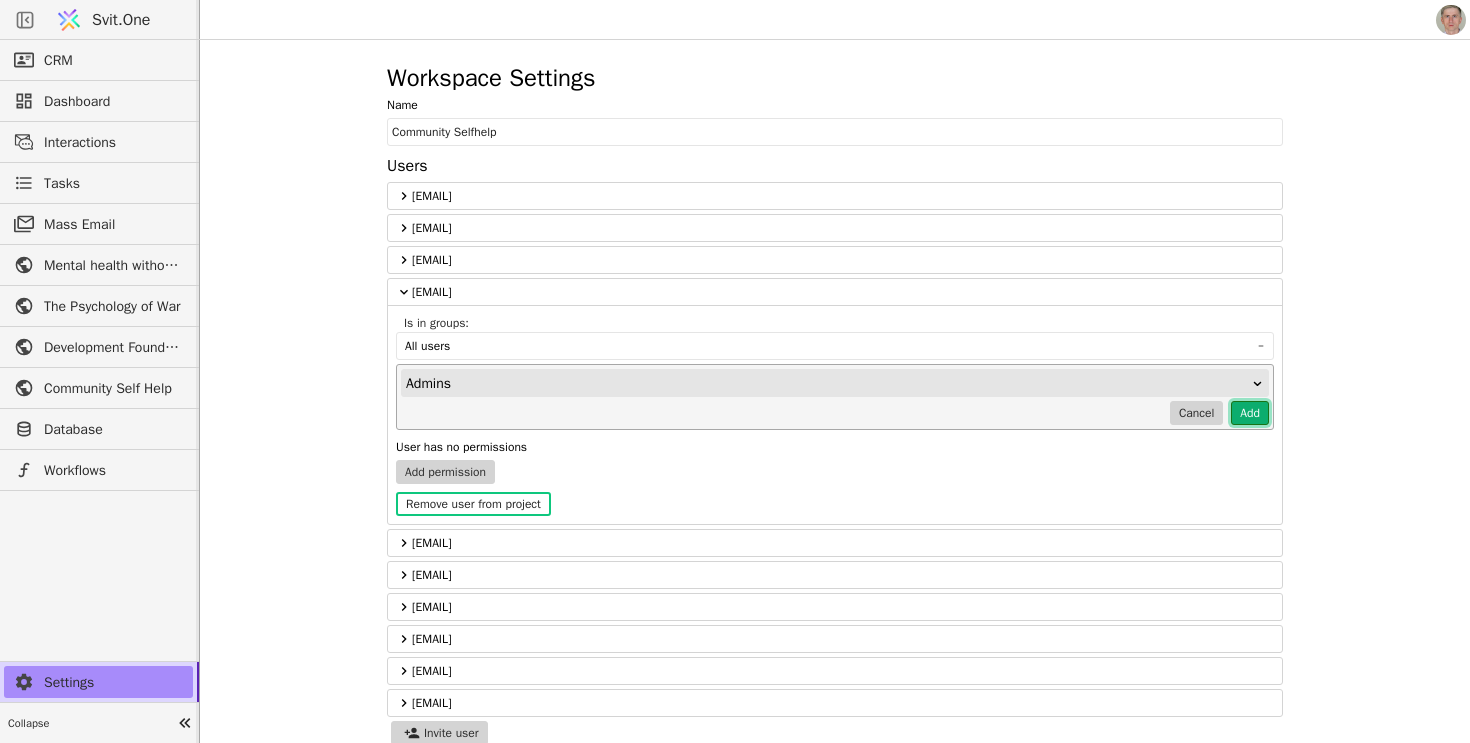 click on "Add" at bounding box center (1250, 413) 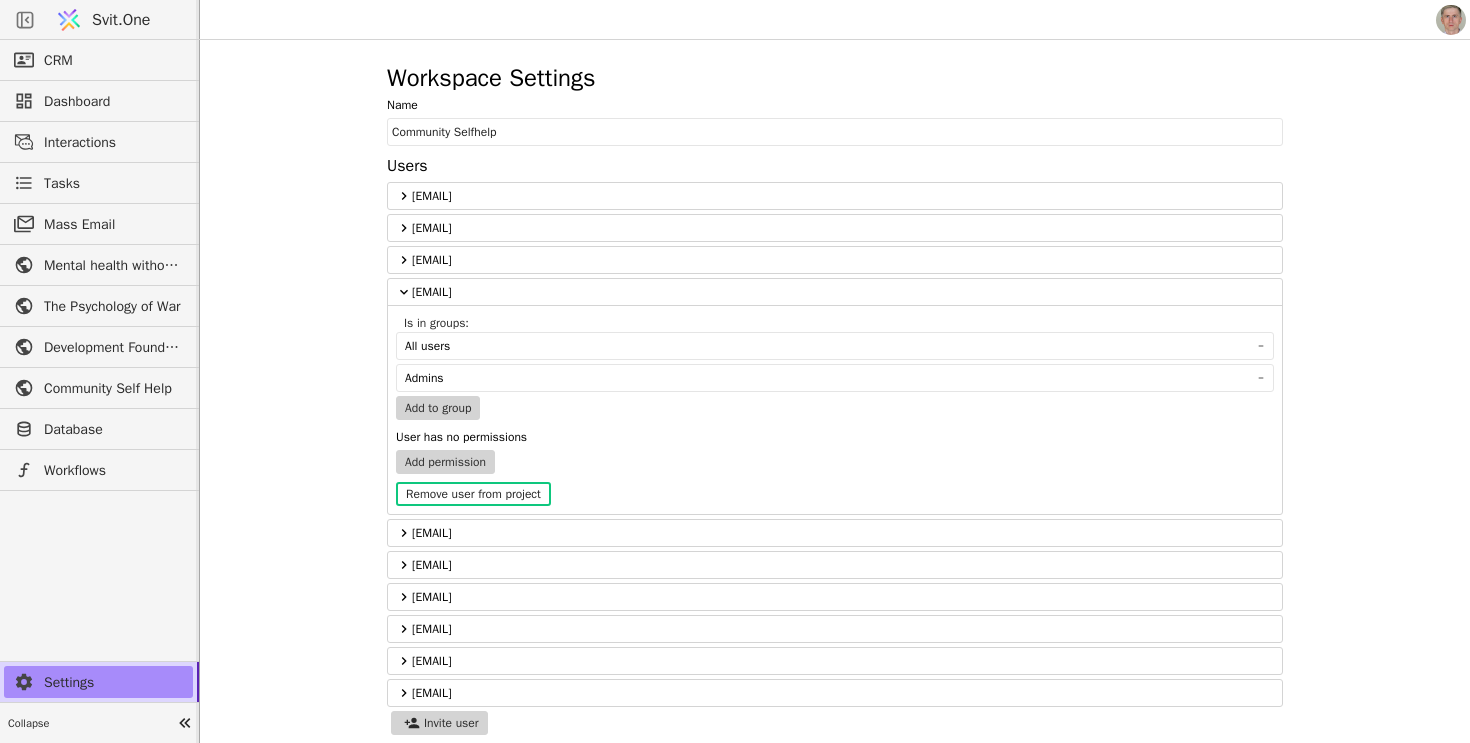 click on "Workspace Settings Name Community Selfhelp Users vitaliyharechko@gmail.com kryshtalyk@gmail.com adam.svystun@gmail.com psychologist.martakovalova@gmail.com Is in groups: All users Admins Add to group User has no permissions Add permission Remove user from project roman.svystun@gmail.com marta.sameta@gmail.com martakovalova@communityselfhelp.org kowalchuk.jr@gmail.com viraiskovych@communityselfhelp.org communications@communityselfhelp.org  Invite user Access The project has the following groups Permissions Groups All users Anonymous CRM / Opportunities View Edit Delete CRM / People View Edit Delete CRM / Organizations View Edit Delete CRM / Activities View Edit Delete CRM / Products View Edit Delete CRM / Orders View Edit Delete Access to functions in project:139 Tasks View Edit Dashboards View Edit Mass Emails View Edit Interactions View Edit Project Settings View Edit Access to site with id:125 Access to site with id:176 Access to site with id:123 Access to site with id:333 Add group Permissions list 0 Title" at bounding box center [835, 391] 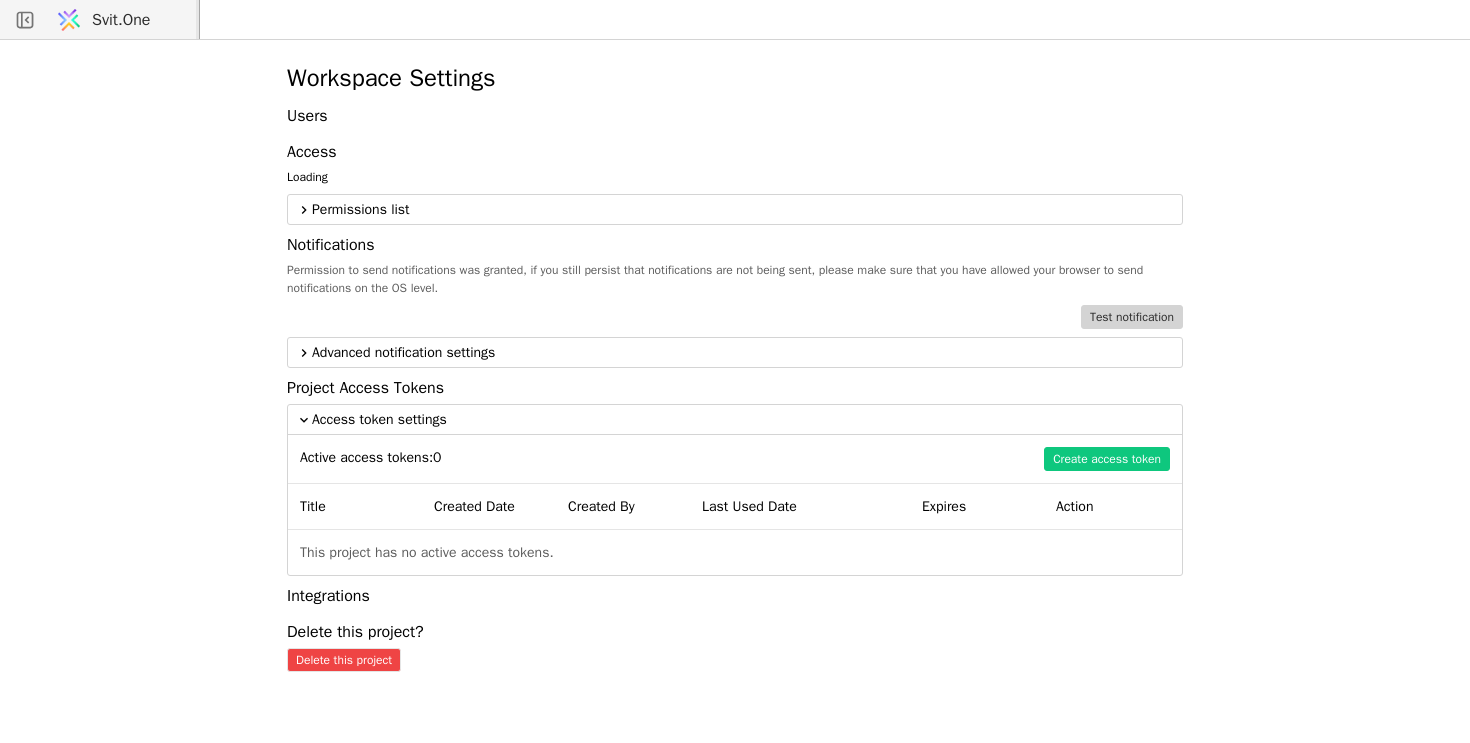 scroll, scrollTop: 0, scrollLeft: 0, axis: both 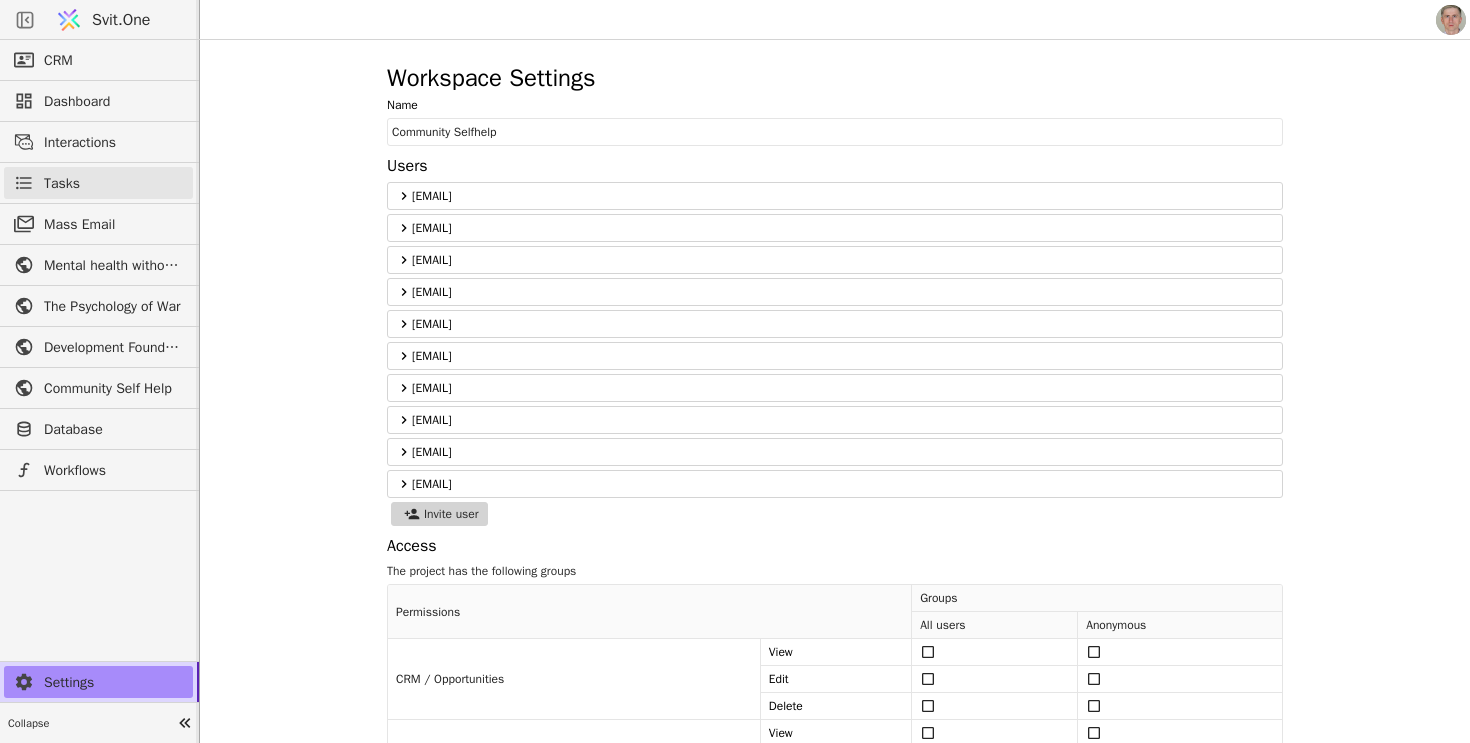 click on "Tasks" at bounding box center (98, 183) 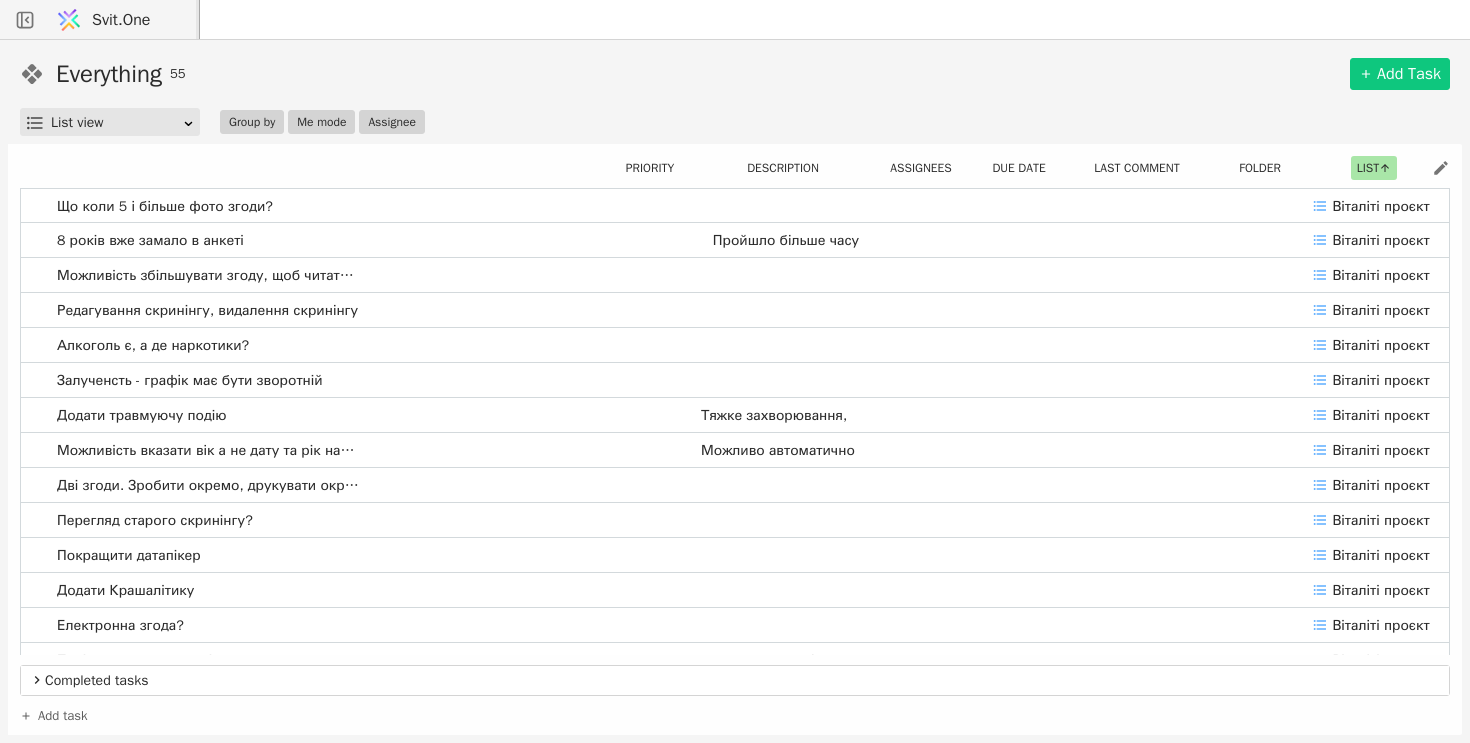 scroll, scrollTop: 0, scrollLeft: 0, axis: both 